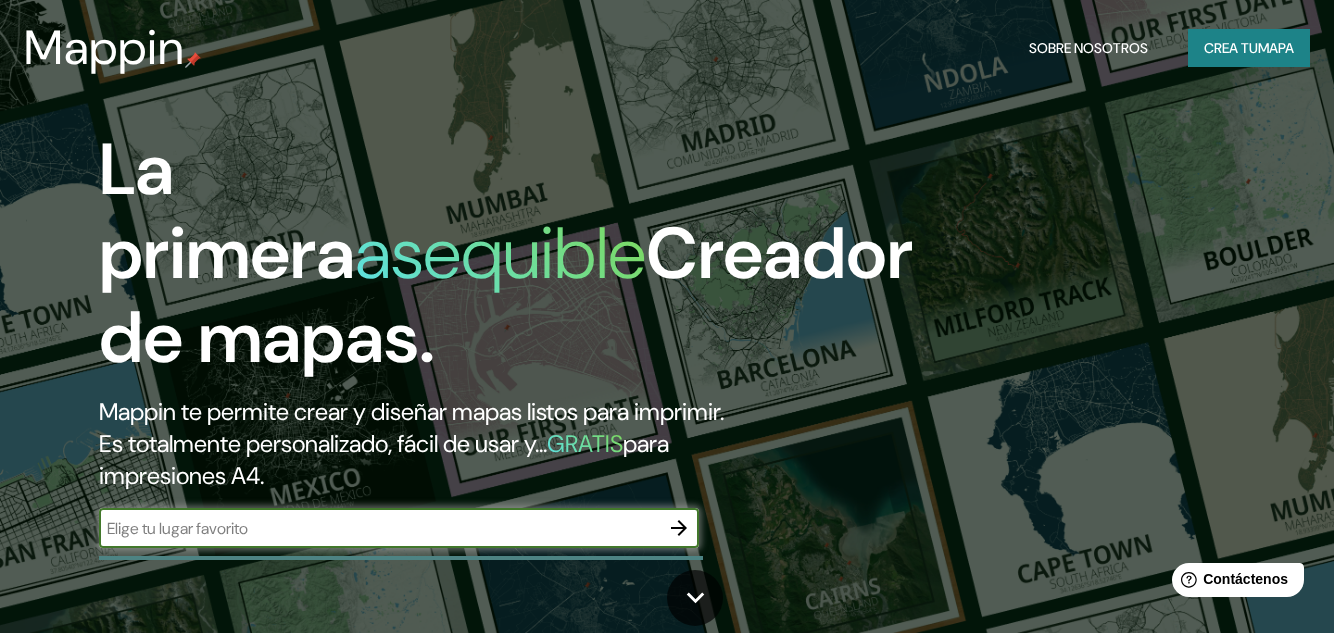 scroll, scrollTop: 0, scrollLeft: 0, axis: both 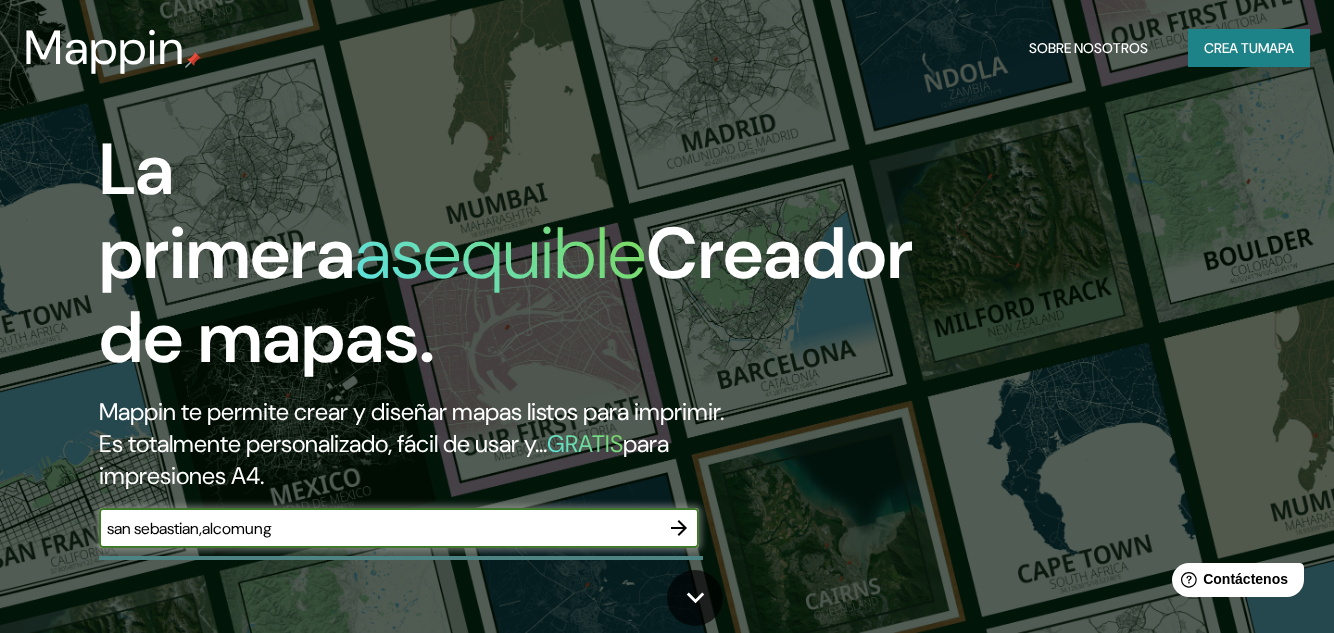 type on "san sebastian,alcomunga" 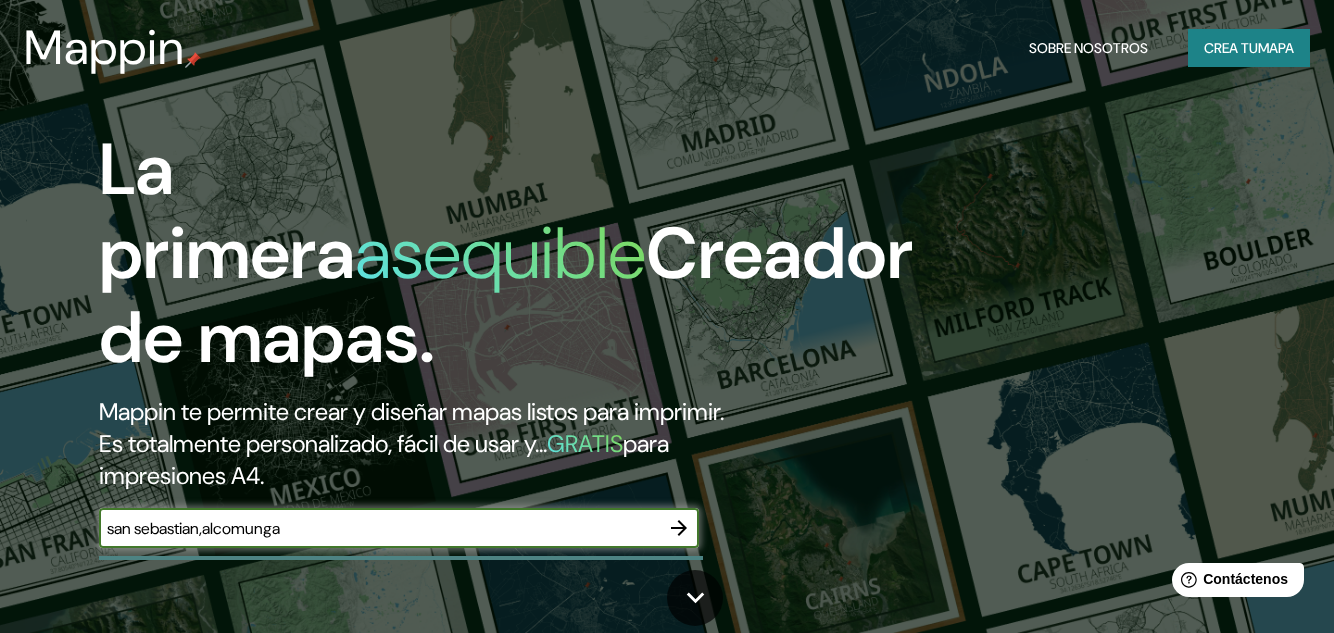 click 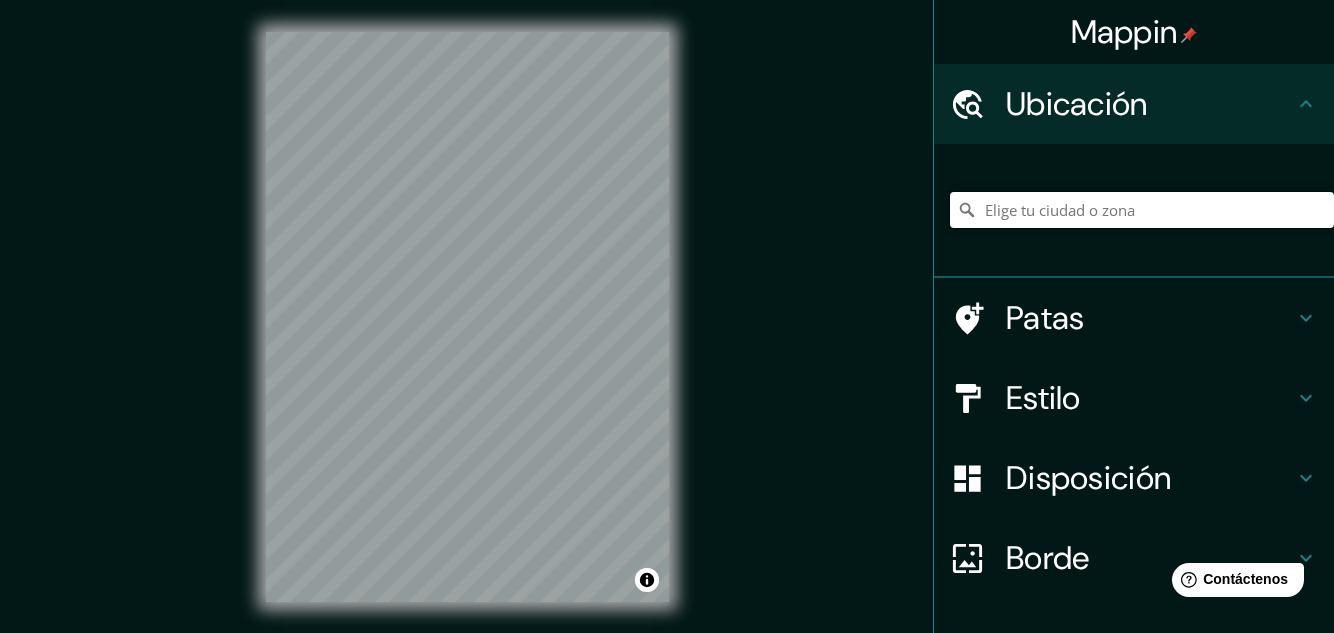 click at bounding box center (1142, 210) 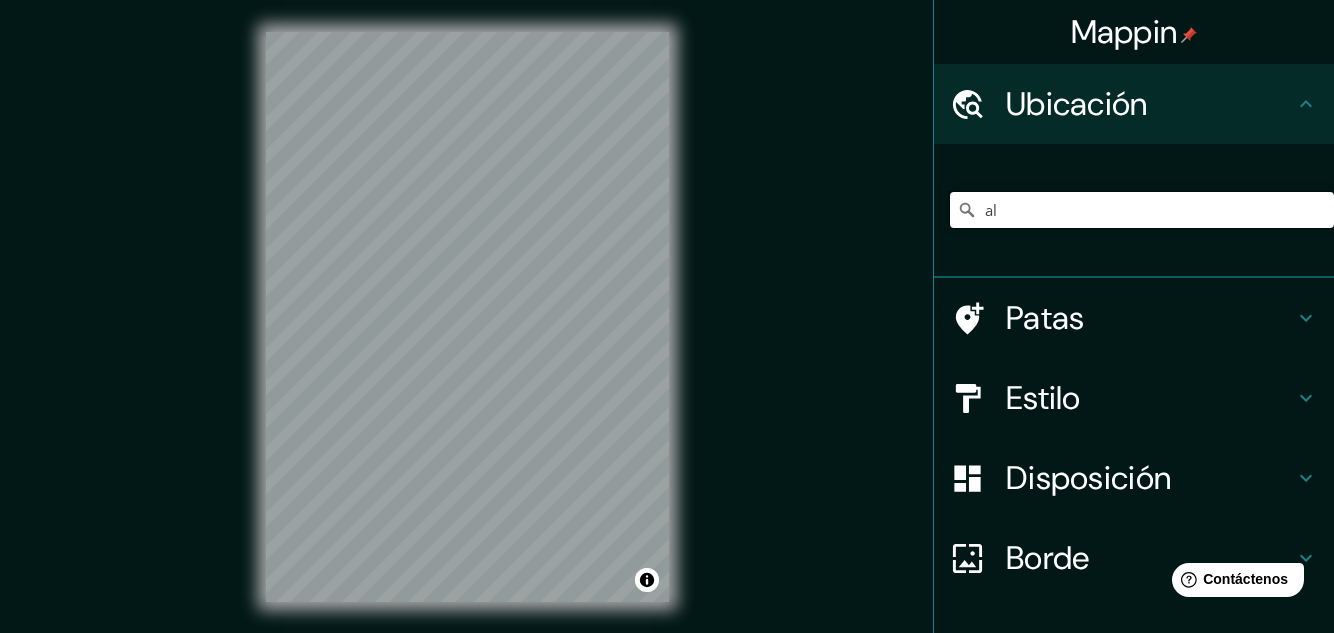 type on "a" 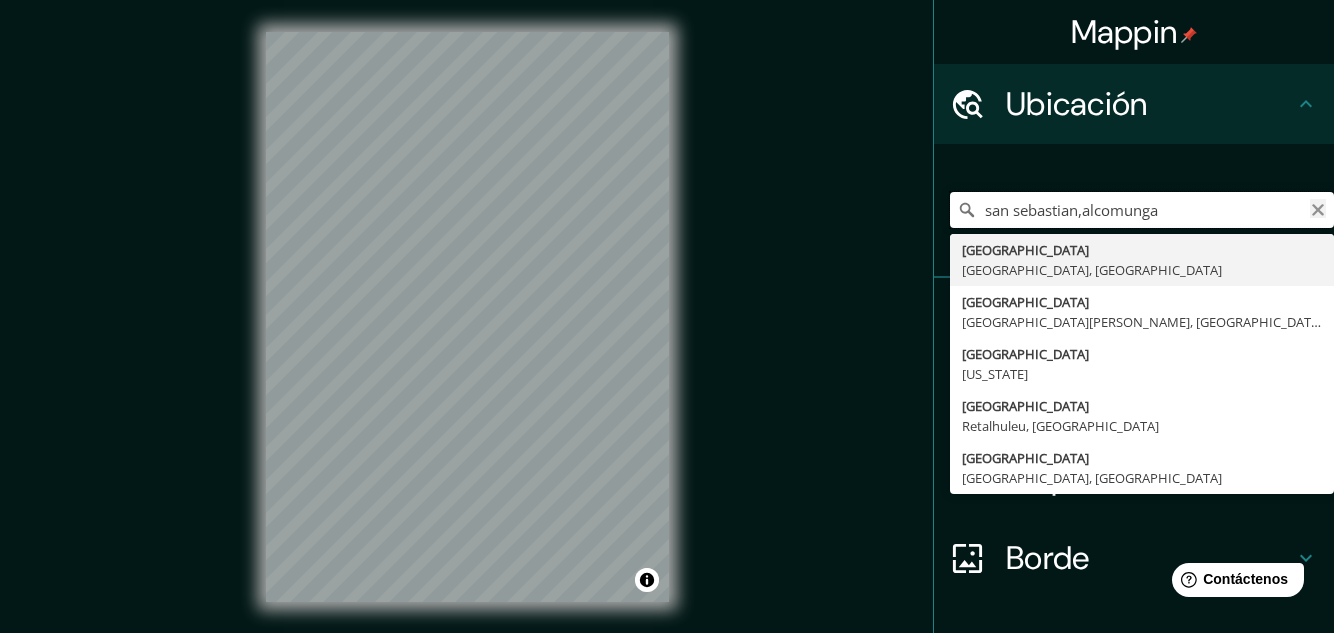 type on "san sebastian,alcomunga" 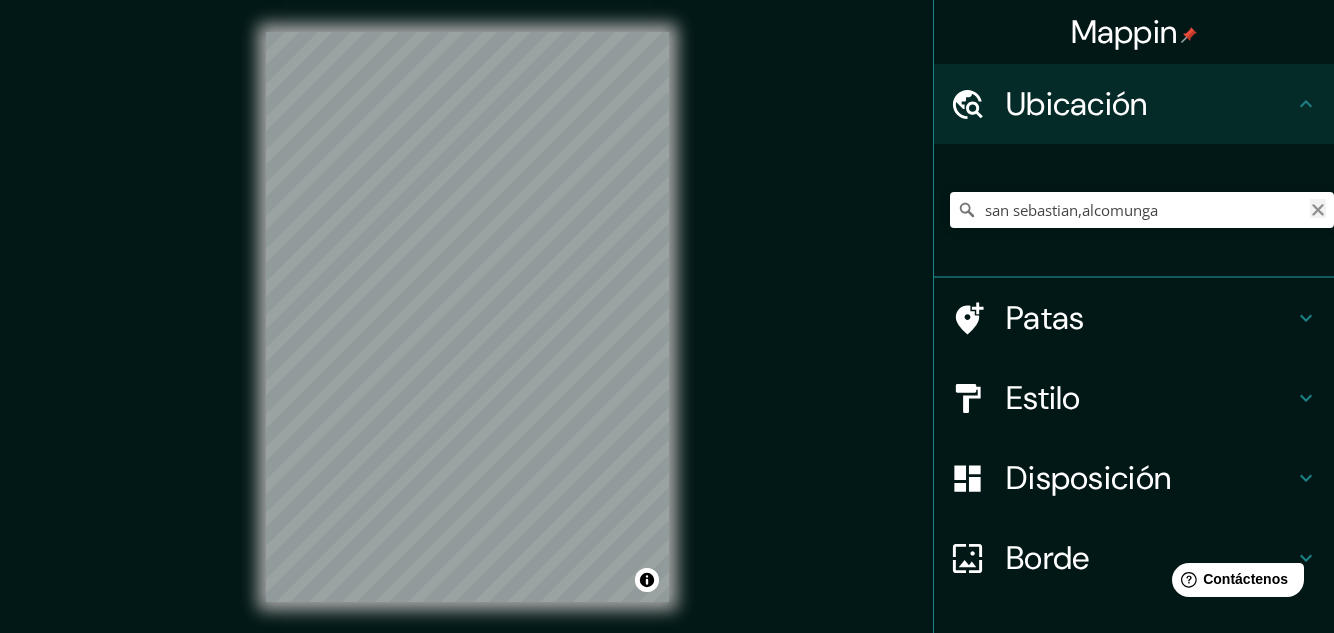 click 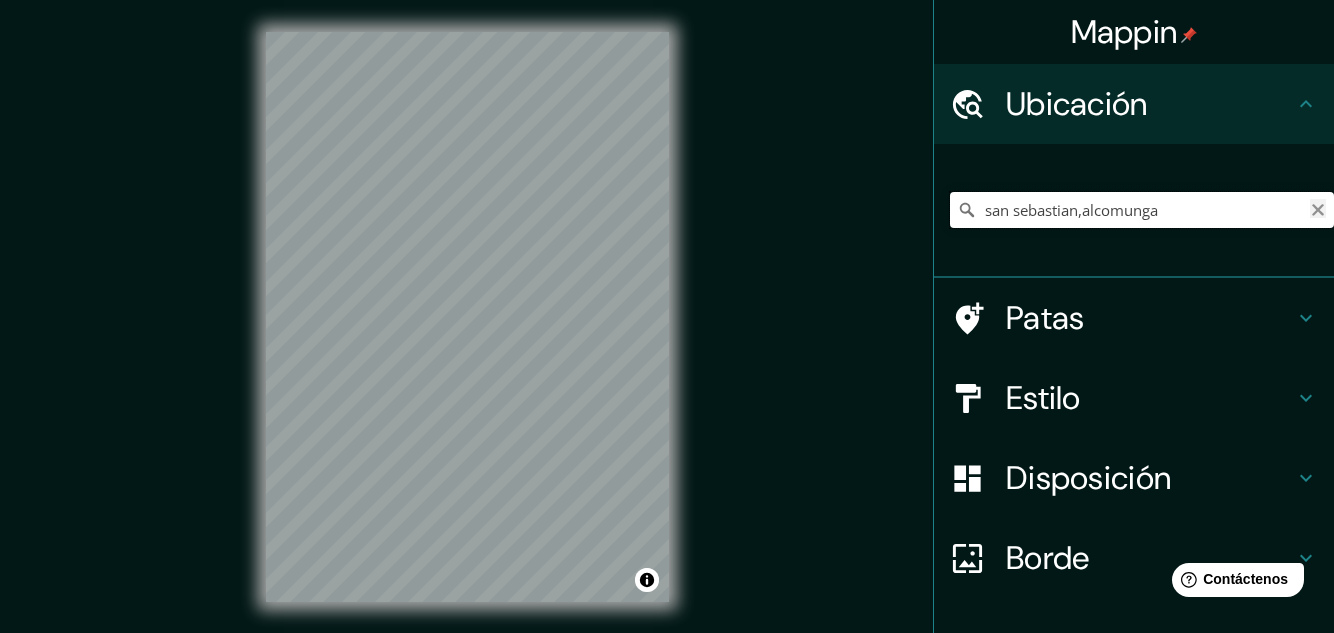 type 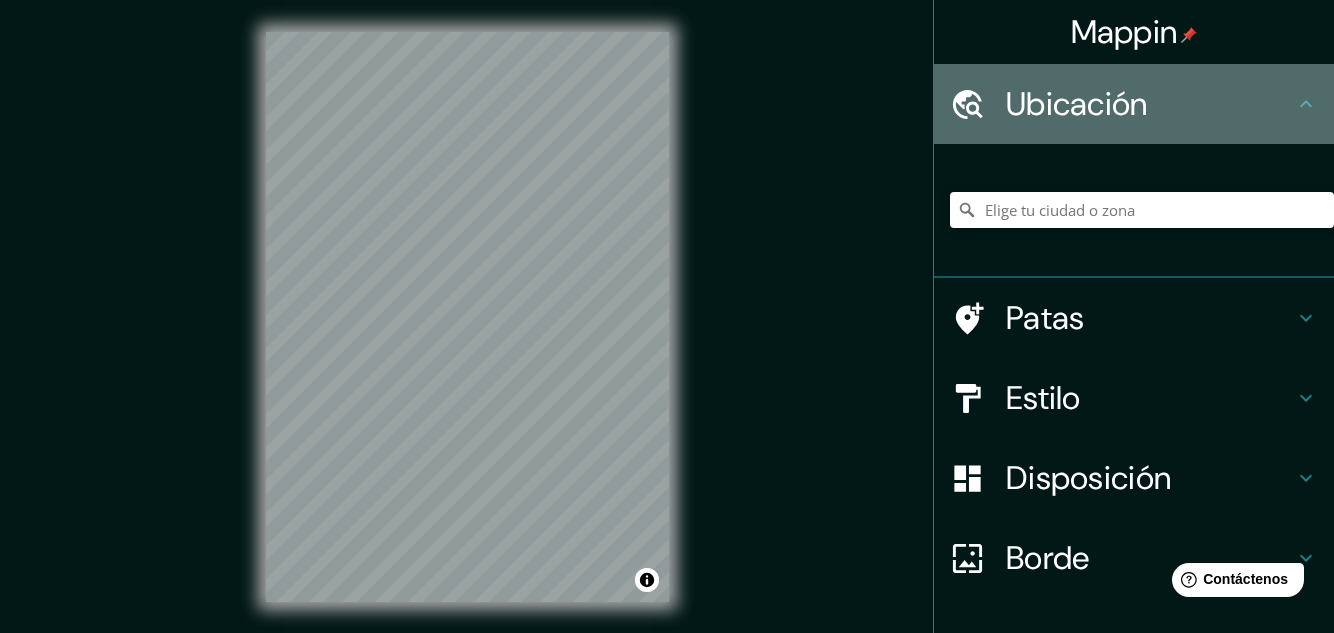 click 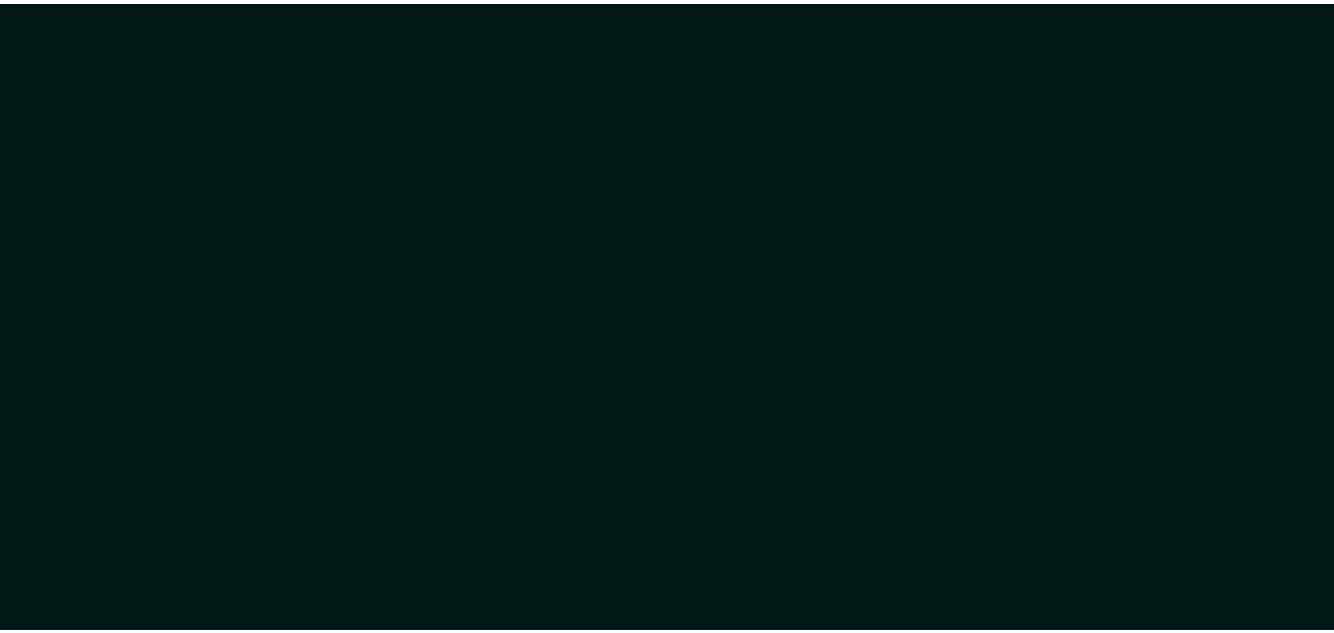 scroll, scrollTop: 0, scrollLeft: 0, axis: both 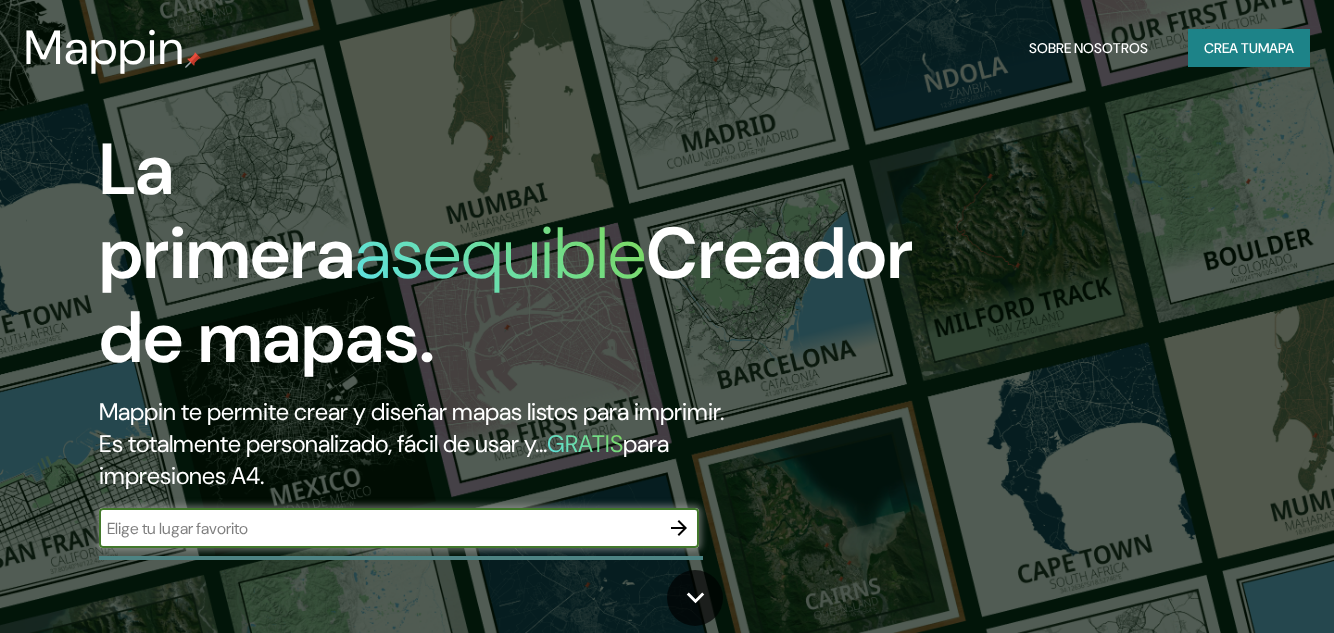 drag, startPoint x: 1186, startPoint y: 0, endPoint x: 831, endPoint y: 330, distance: 484.6906 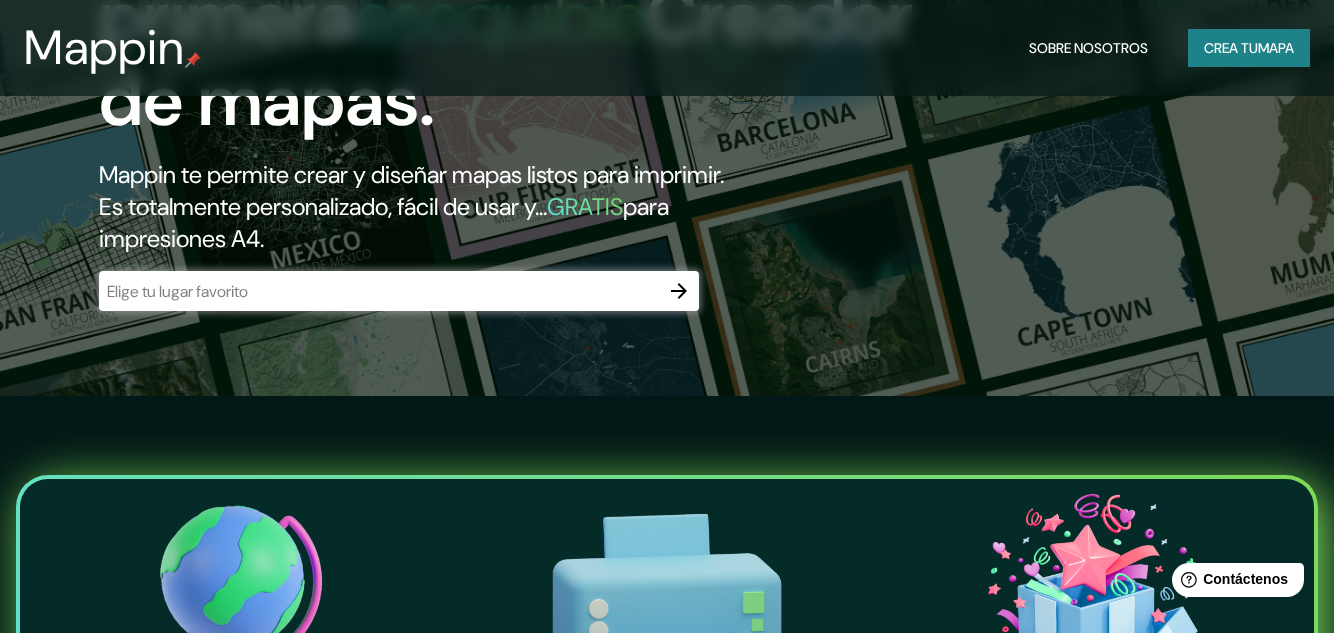 scroll, scrollTop: 242, scrollLeft: 0, axis: vertical 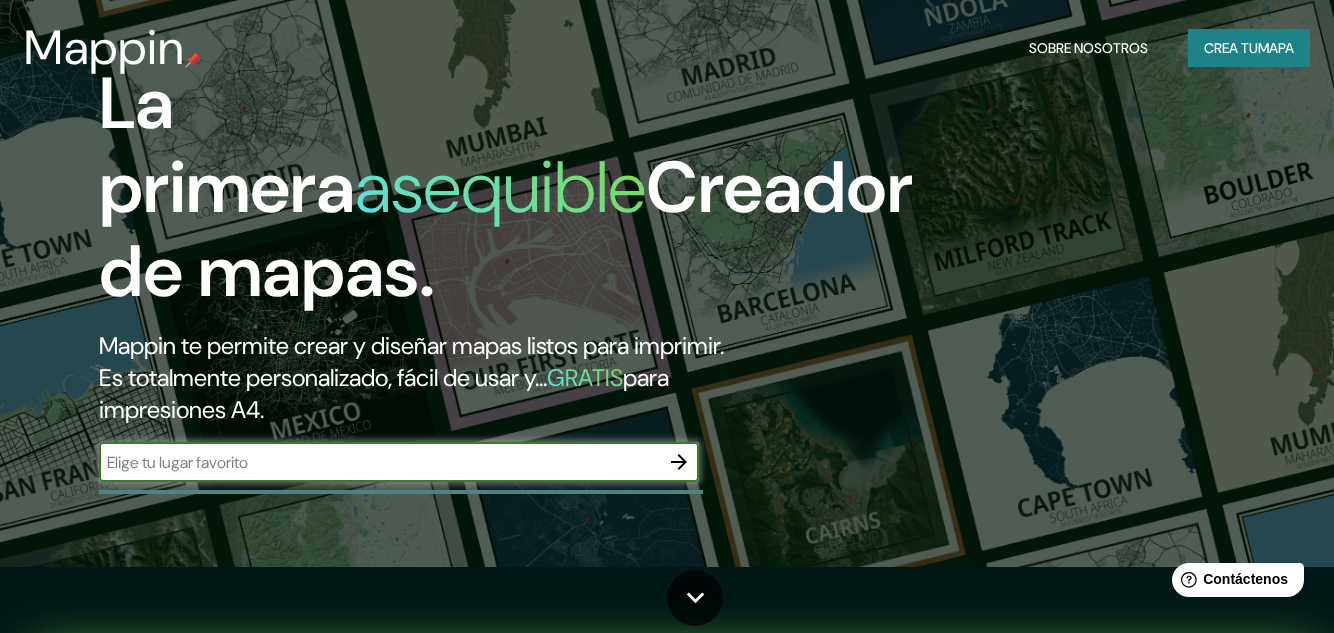 click at bounding box center (379, 462) 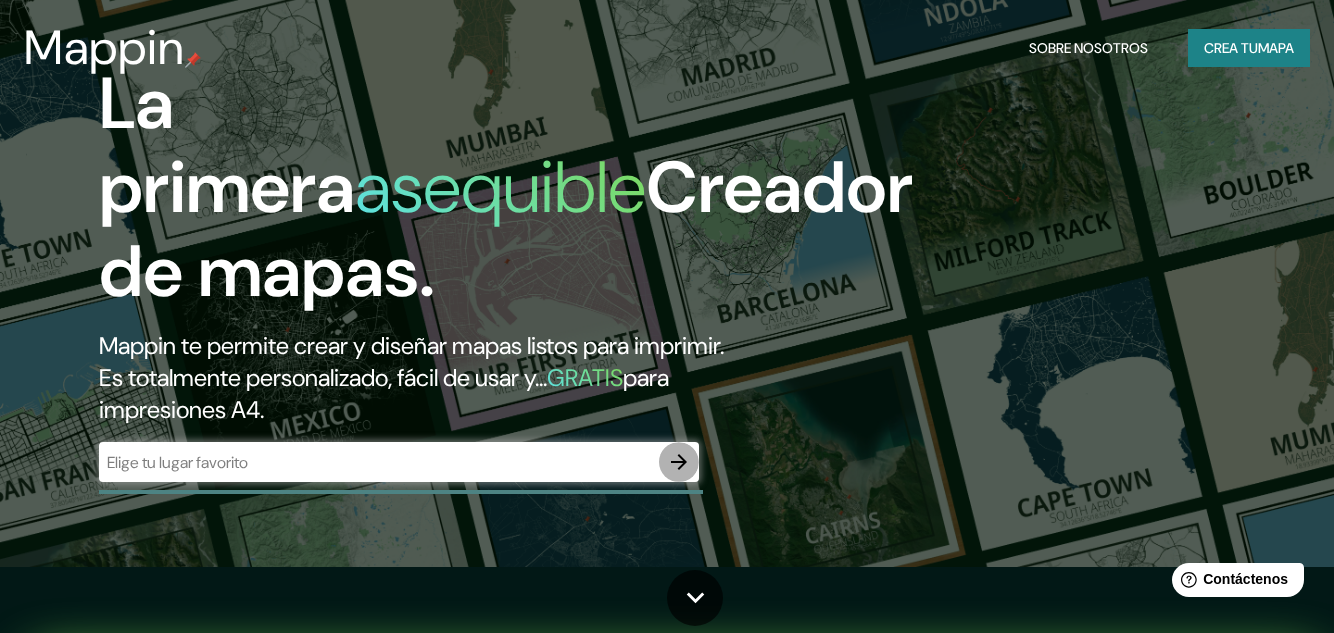 click 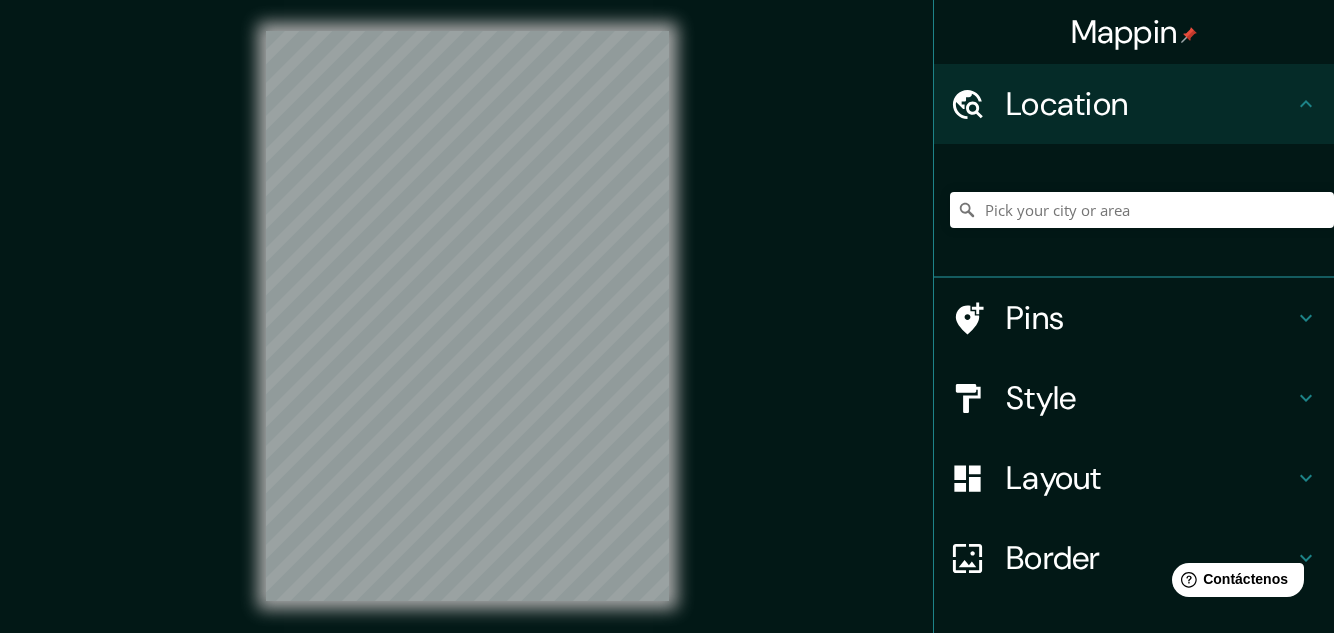 scroll, scrollTop: 0, scrollLeft: 0, axis: both 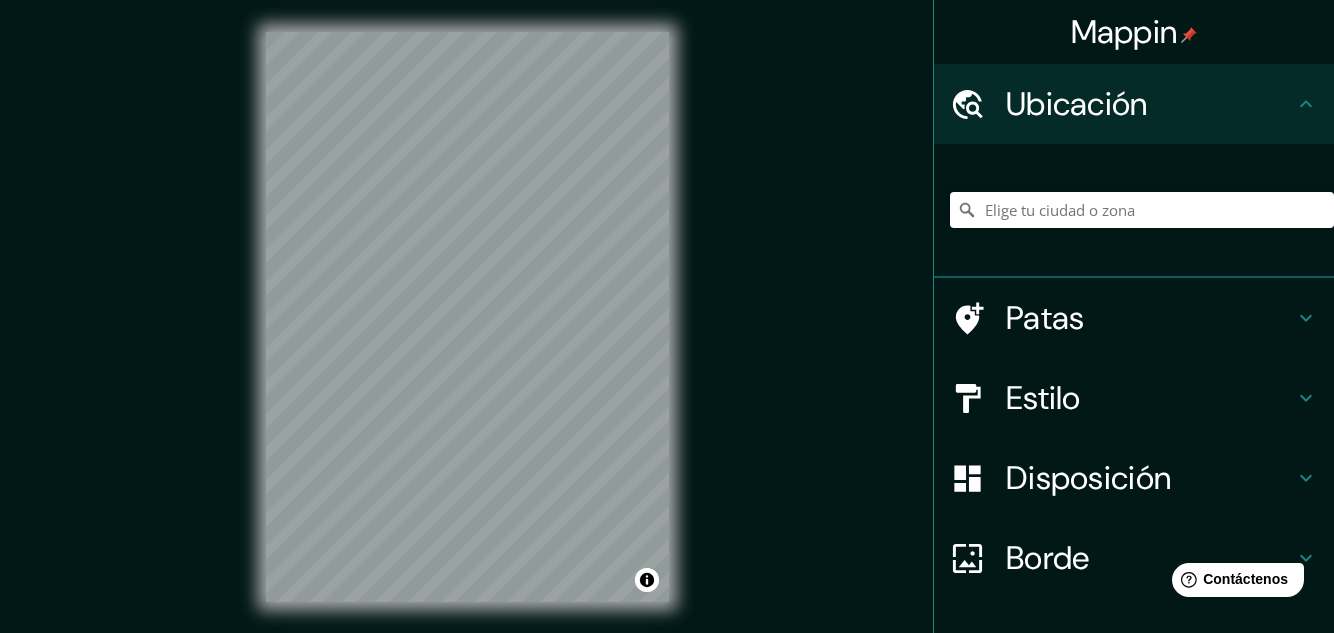 click on "Mappin Ubicación Patas Estilo Disposición Borde Elige un borde.  Consejo  : puedes opacar las capas del marco para crear efectos geniales. Ninguno Simple Transparente Elegante Tamaño A4 single Crea tu mapa © Mapbox   © OpenStreetMap   Improve this map Si tiene algún problema, sugerencia o inquietud, envíe un correo electrónico a  help@mappin.pro  .   . ." at bounding box center [667, 333] 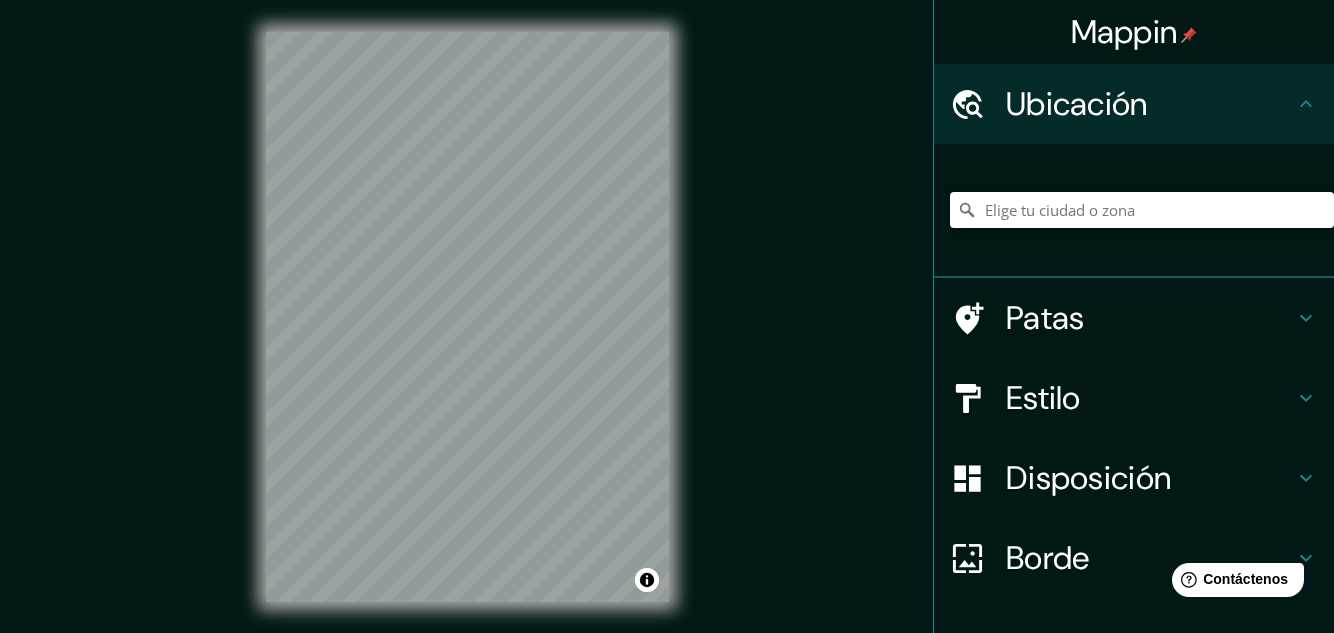 click on "Mappin Ubicación Patas Estilo Disposición Borde Elige un borde.  Consejo  : puedes opacar las capas del marco para crear efectos geniales. Ninguno Simple Transparente Elegante Tamaño A4 single Crea tu mapa © Mapbox   © OpenStreetMap   Improve this map Si tiene algún problema, sugerencia o inquietud, envíe un correo electrónico a  help@mappin.pro  .   . . Texto original Valora esta traducción Tu opinión servirá para ayudar a mejorar el Traductor de Google" at bounding box center (667, 316) 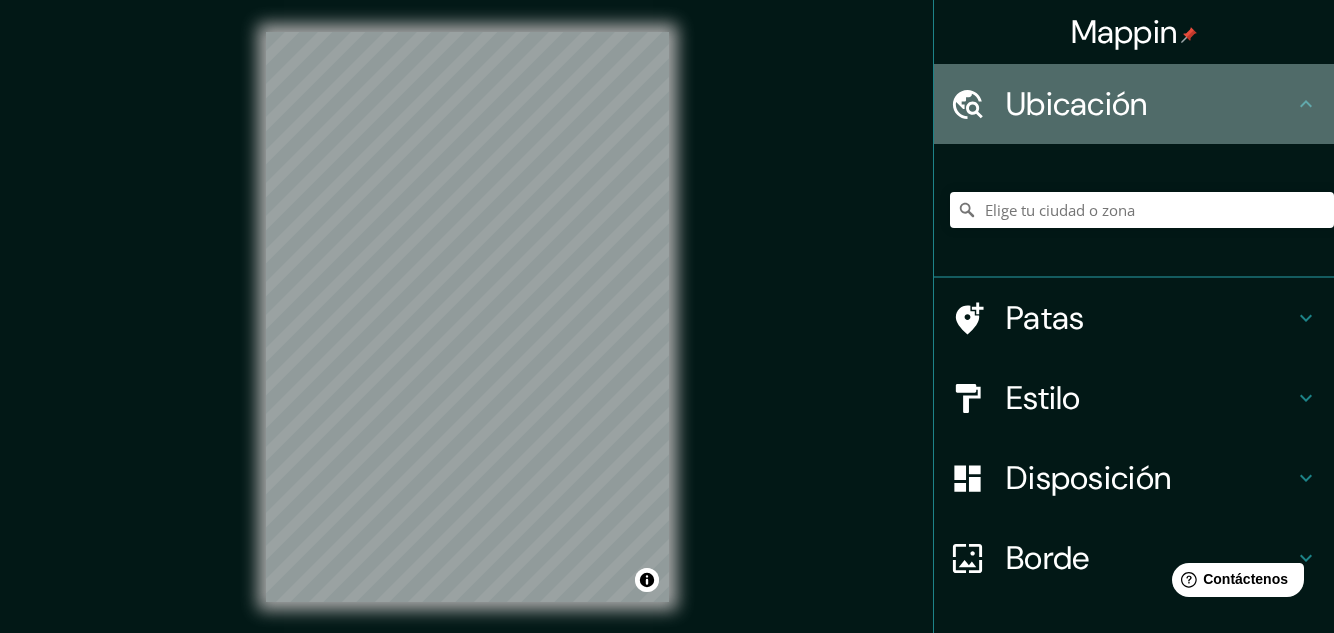 click on "Ubicación" at bounding box center [1150, 104] 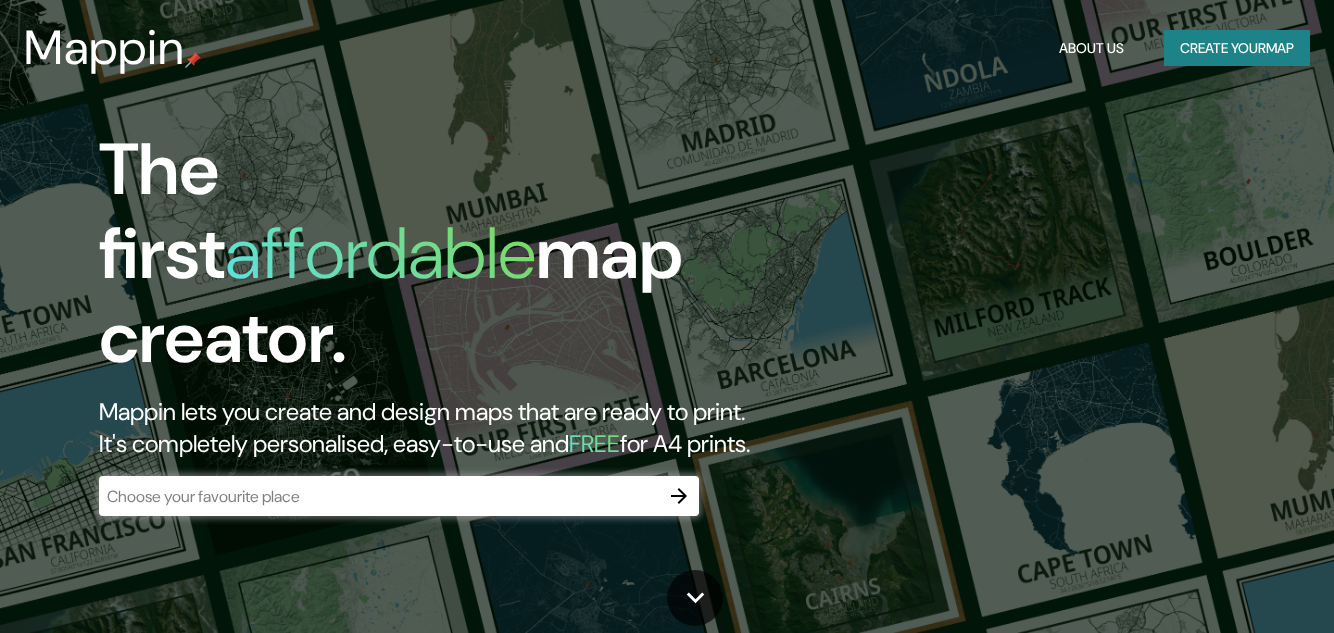 scroll, scrollTop: 0, scrollLeft: 0, axis: both 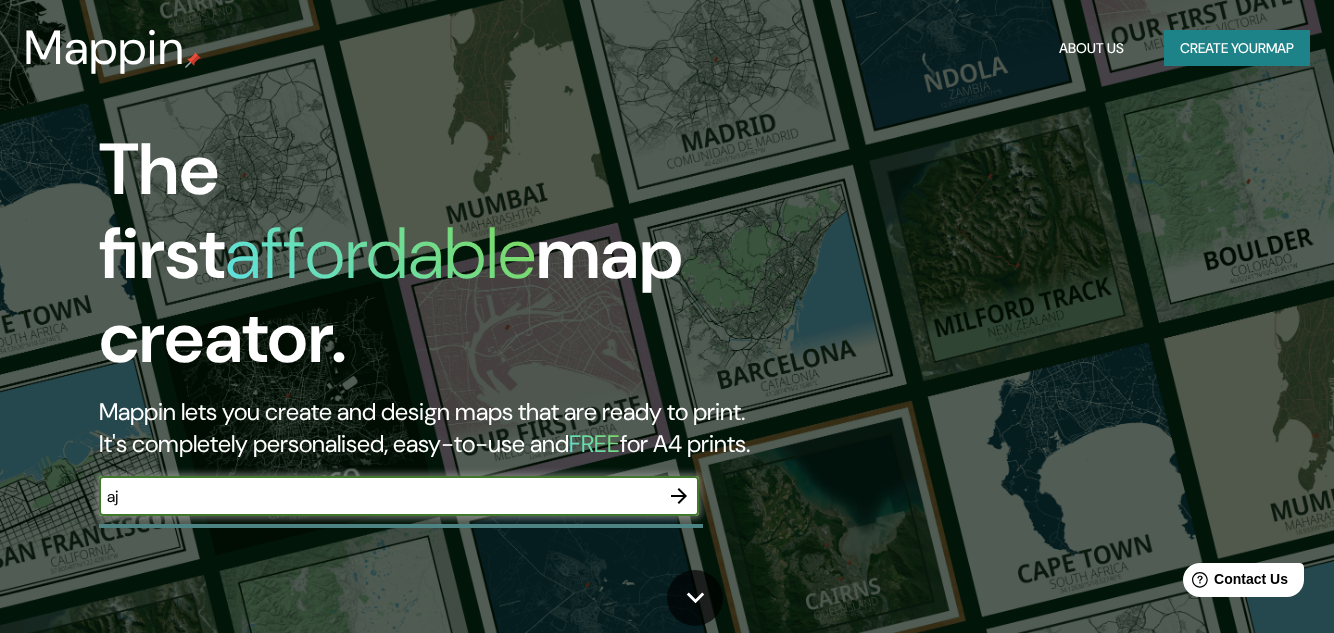 type on "a" 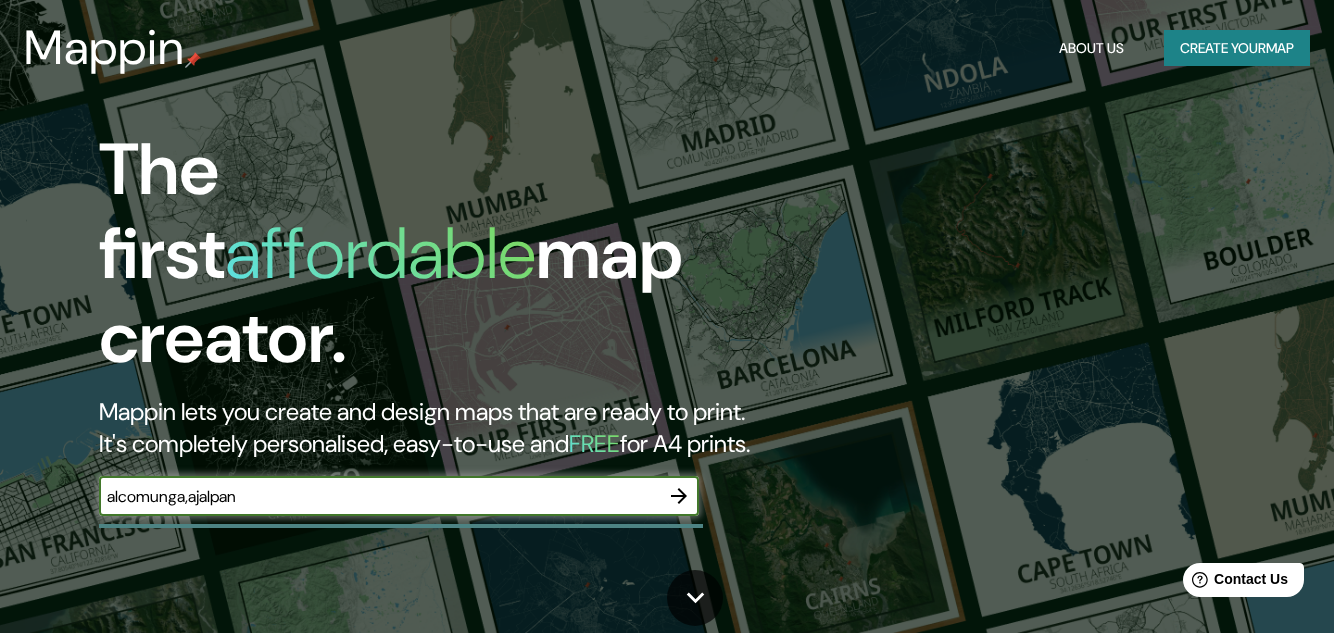 type on "alcomunga,ajalpan" 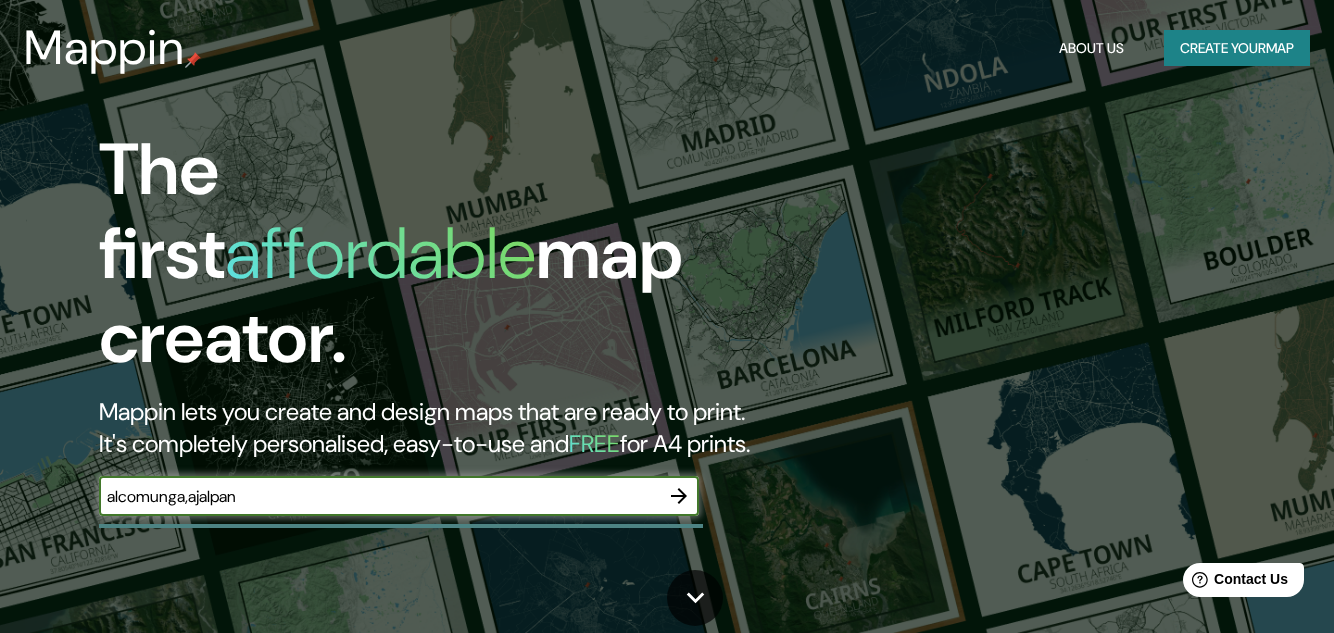 click 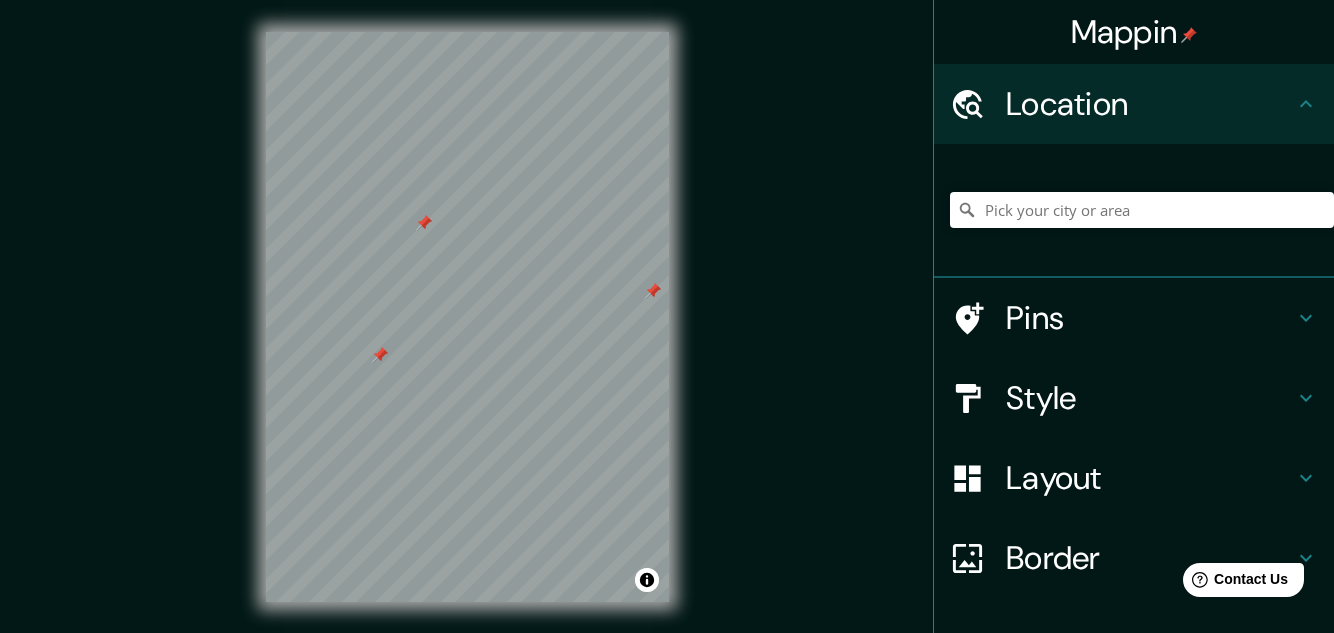 click at bounding box center (467, 32) 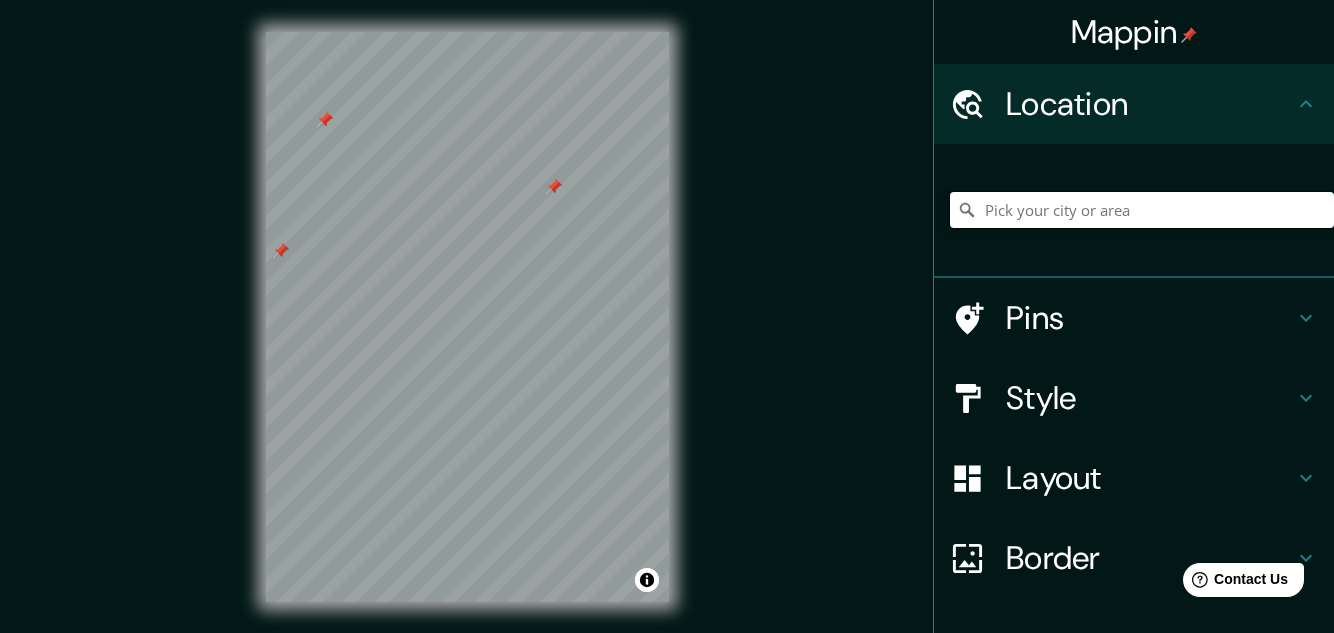 click at bounding box center (1142, 210) 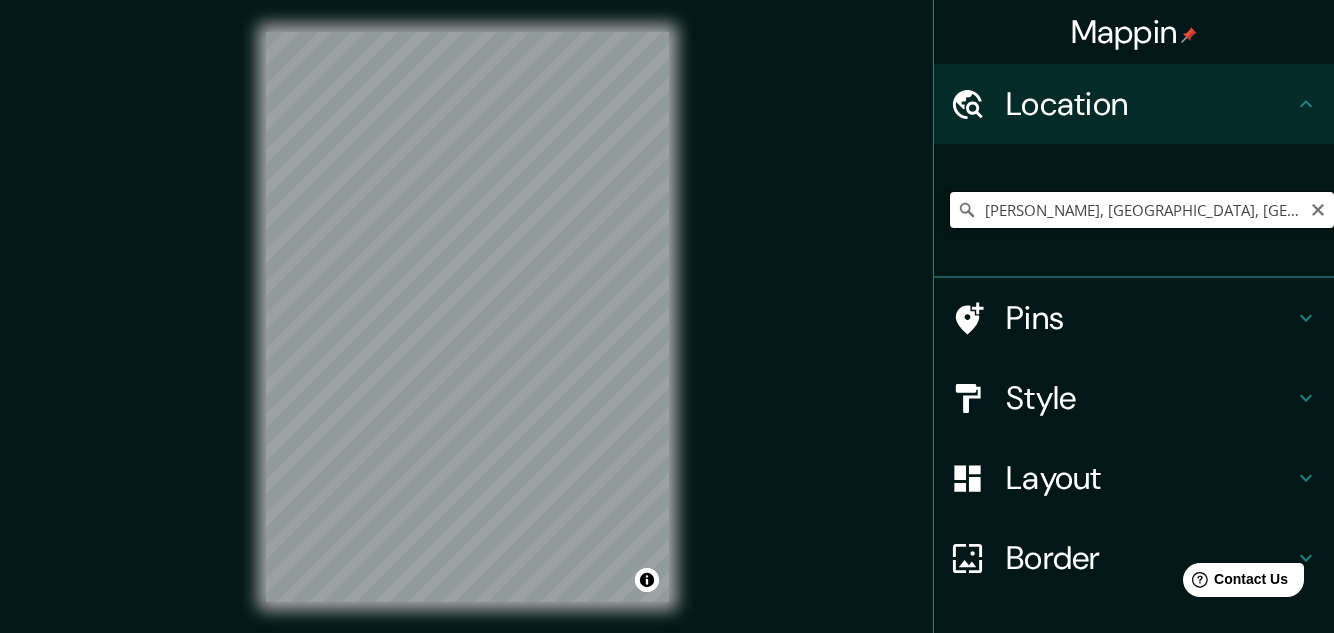 drag, startPoint x: 1229, startPoint y: 211, endPoint x: 974, endPoint y: 224, distance: 255.33116 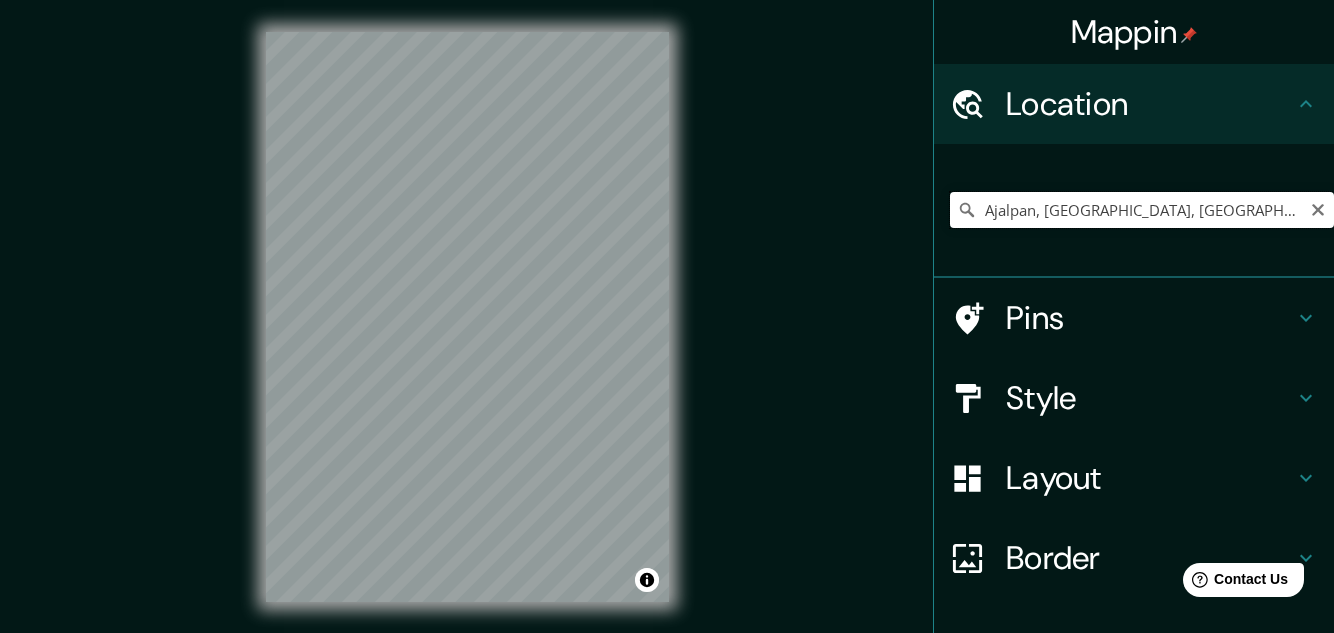 click on "Ajalpan, Puebla, Mexico" at bounding box center (1142, 210) 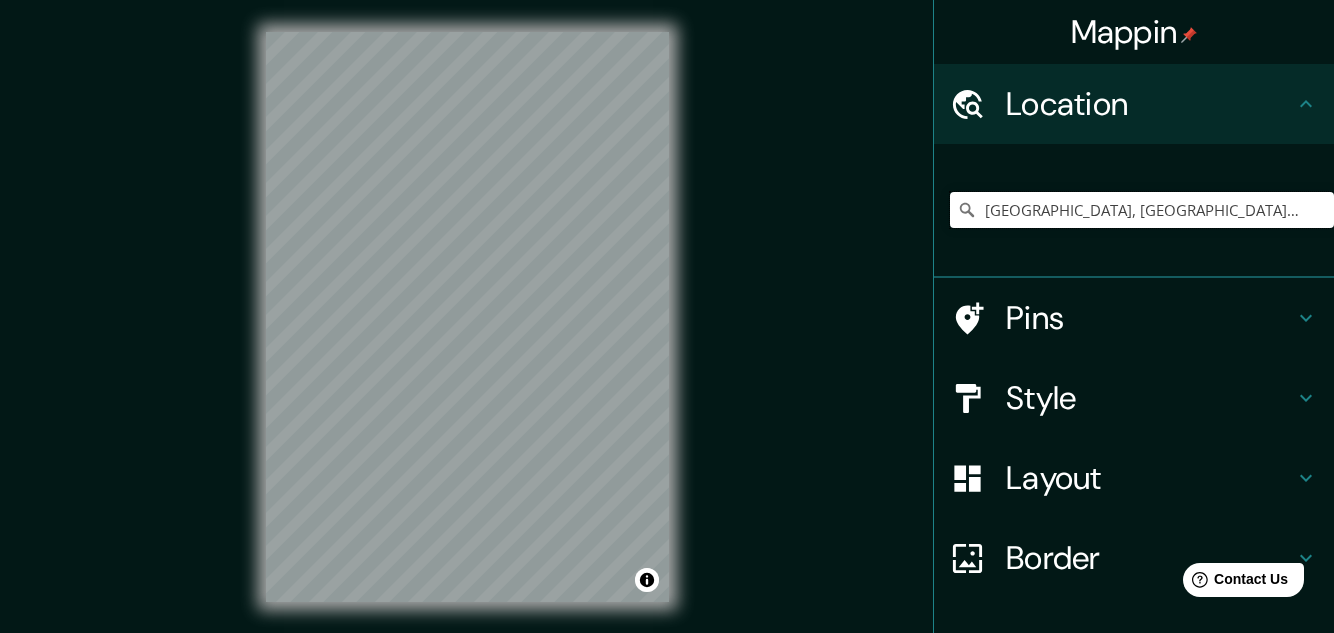 type on "San Sebastián, Puebla, Mexico" 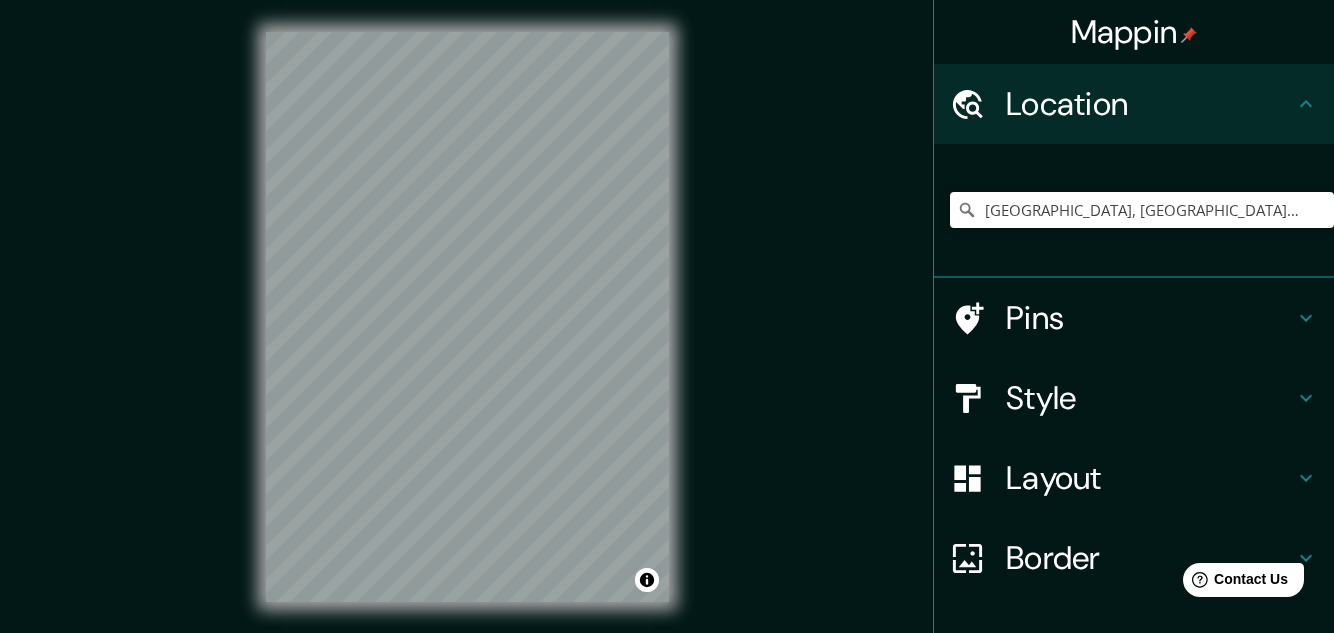 click on "Pins" at bounding box center (1150, 318) 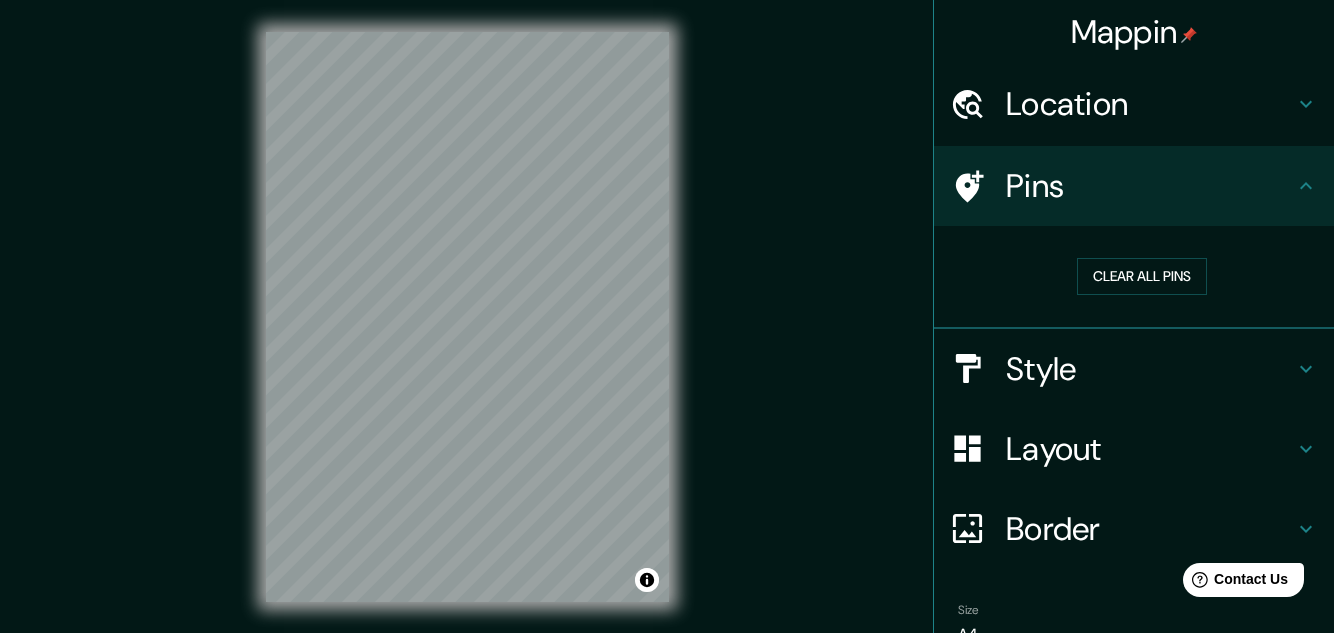drag, startPoint x: 1262, startPoint y: 32, endPoint x: 796, endPoint y: 220, distance: 502.49377 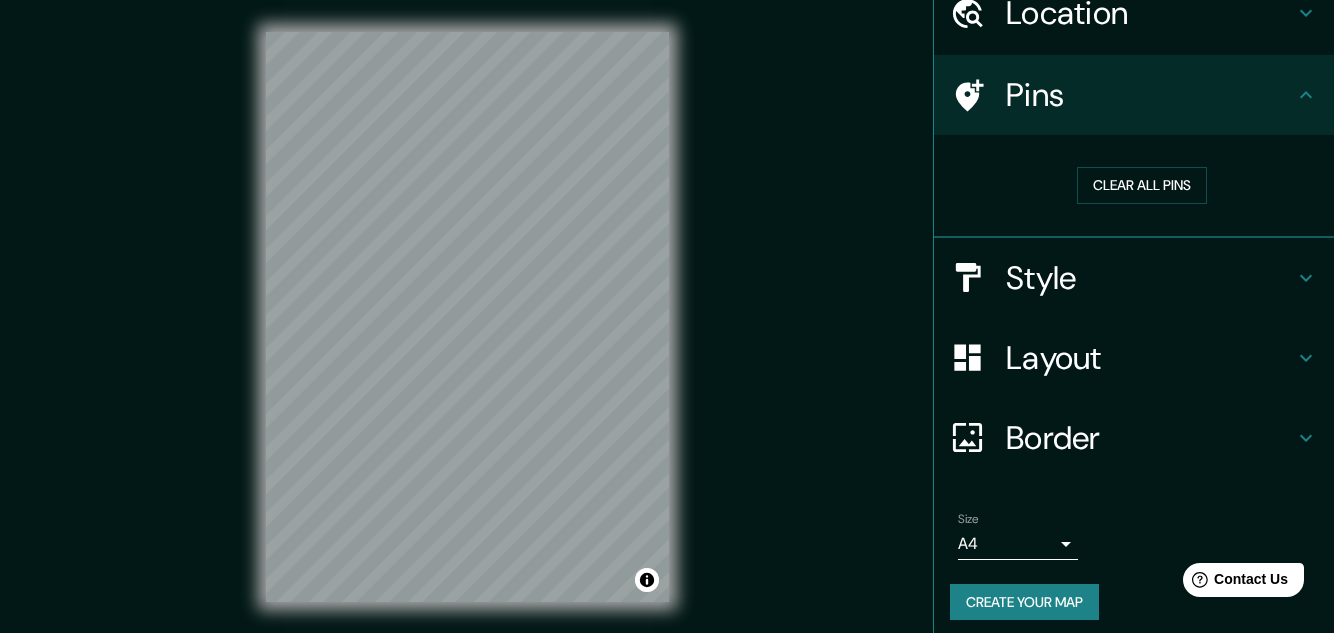 scroll, scrollTop: 102, scrollLeft: 0, axis: vertical 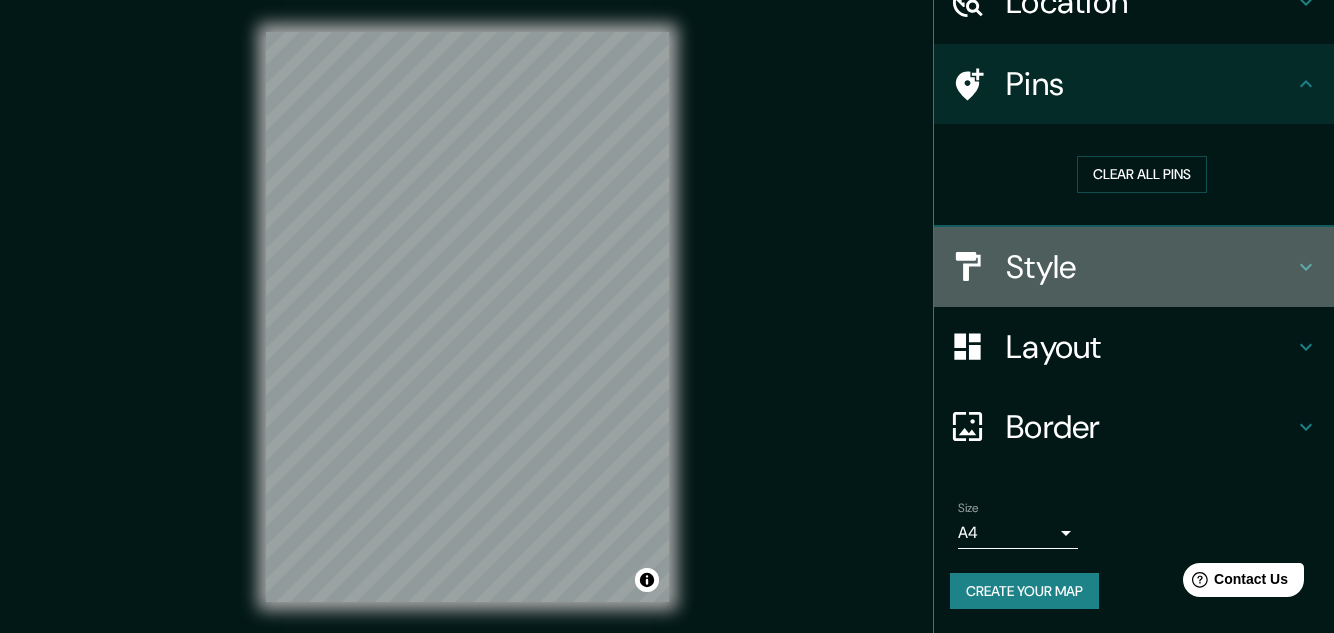 click 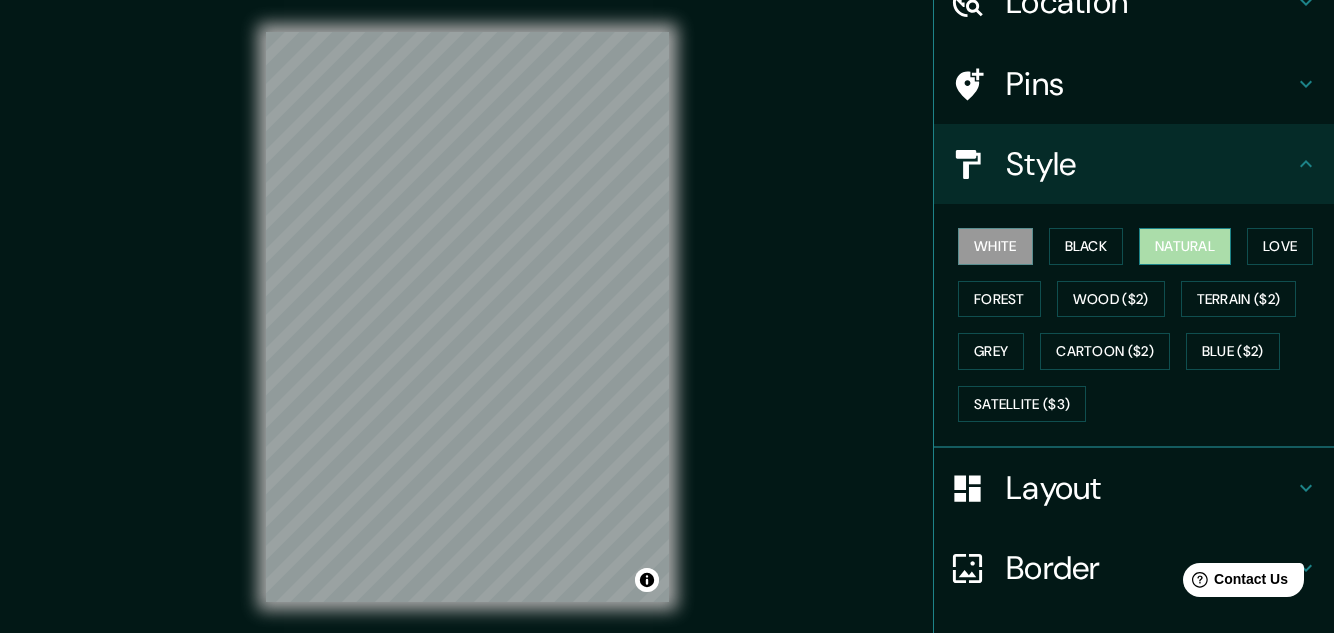 click on "Natural" at bounding box center [1185, 246] 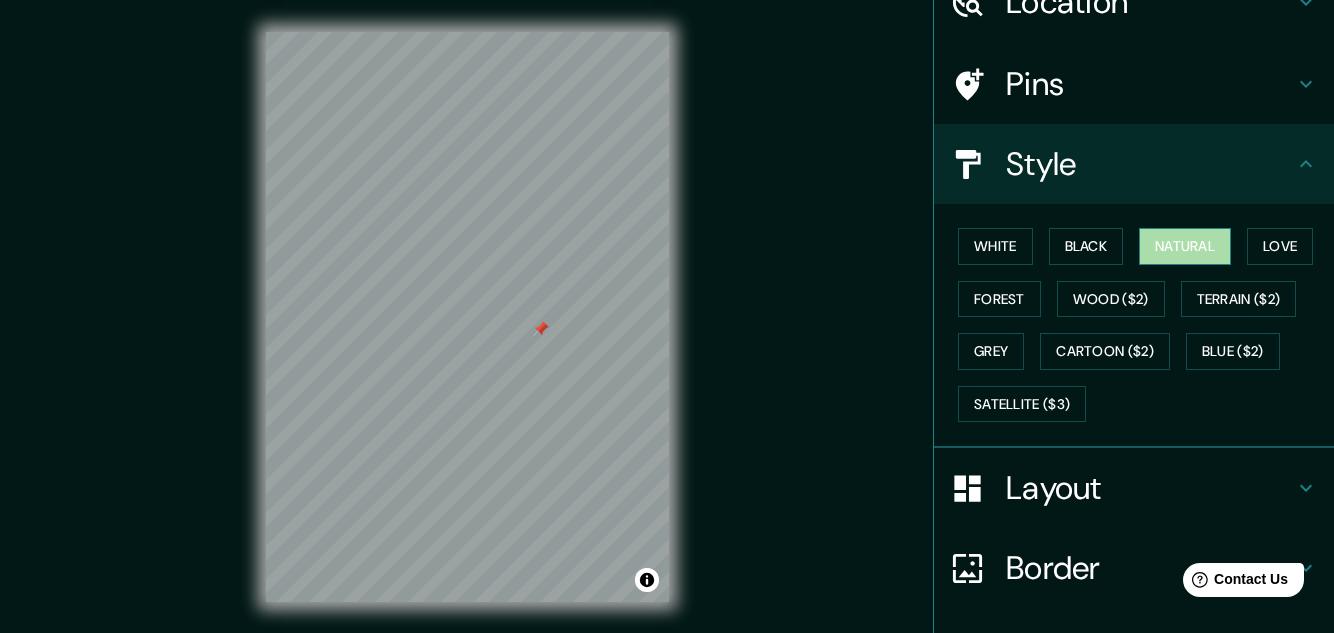 click on "Natural" at bounding box center (1185, 246) 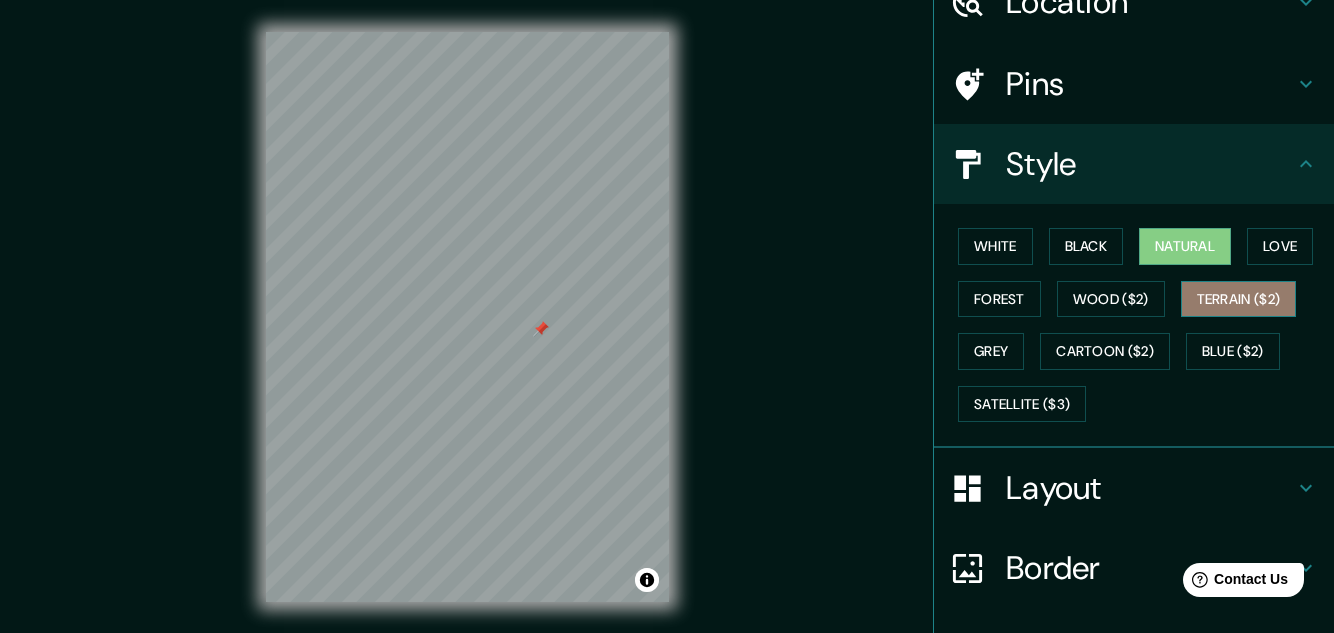 click on "Terrain ($2)" at bounding box center (1239, 299) 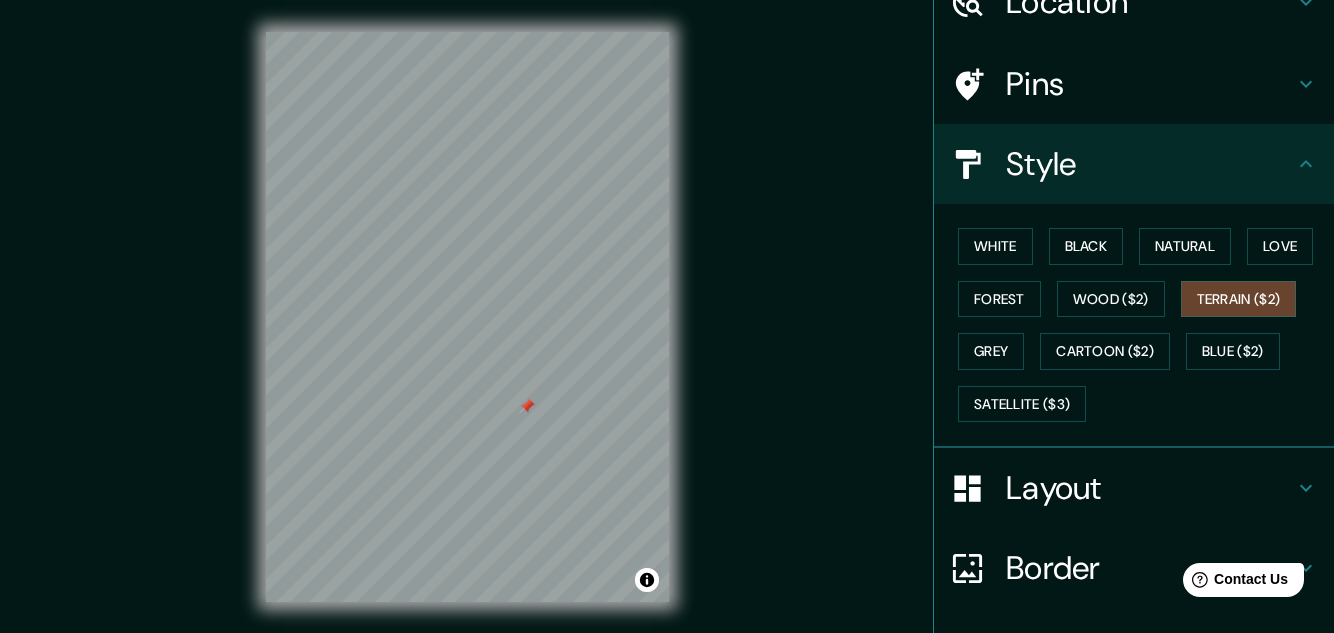 click on "Mappin Location San Sebastián, Puebla, Mexico San Sebastián  Puebla, Mexico Calle San Sebastián  75793 Tehuacán, Puebla, Mexico San Sebastián  Mexico, Mexico Ajalpan  Puebla, Mexico Jalpan  Puebla, Mexico Pins Style White Black Natural Love Forest Wood ($2) Terrain ($2) Grey Cartoon ($2) Blue ($2) Satellite ($3) Layout Border Choose a border.  Hint : you can make layers of the frame opaque to create some cool effects. None Simple Transparent Fancy Size A4 single Create your map © Mapbox   © OpenStreetMap   Improve this map Any problems, suggestions, or concerns please email    help@mappin.pro . . ." at bounding box center [667, 333] 